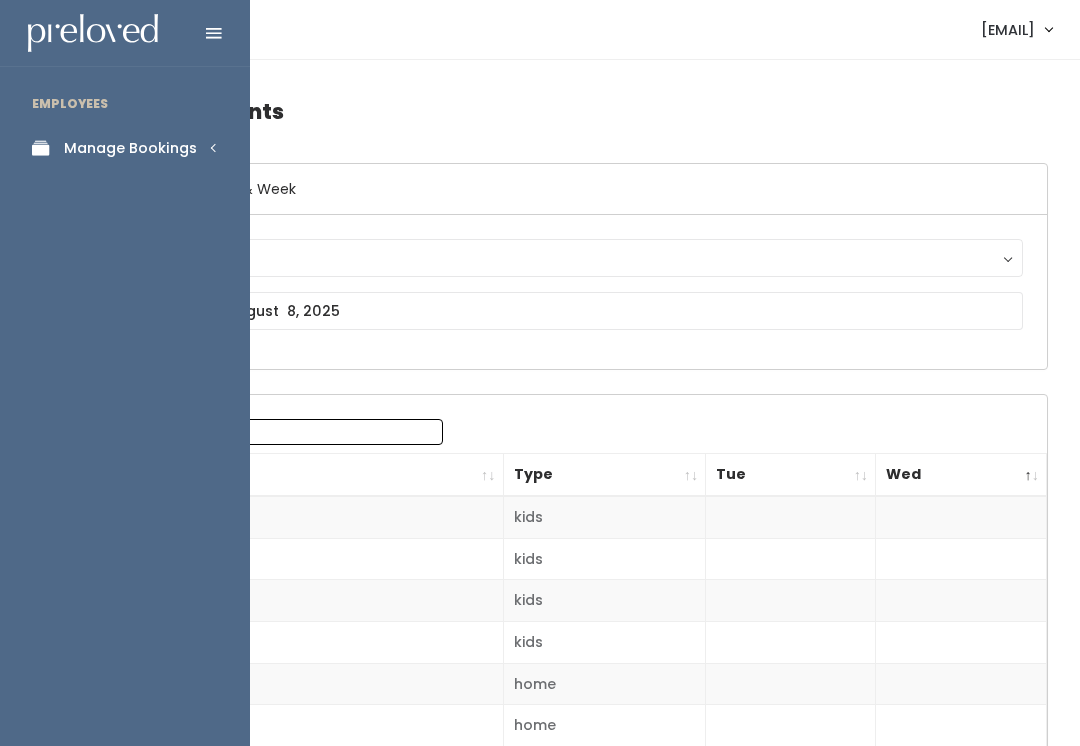 scroll, scrollTop: 0, scrollLeft: 0, axis: both 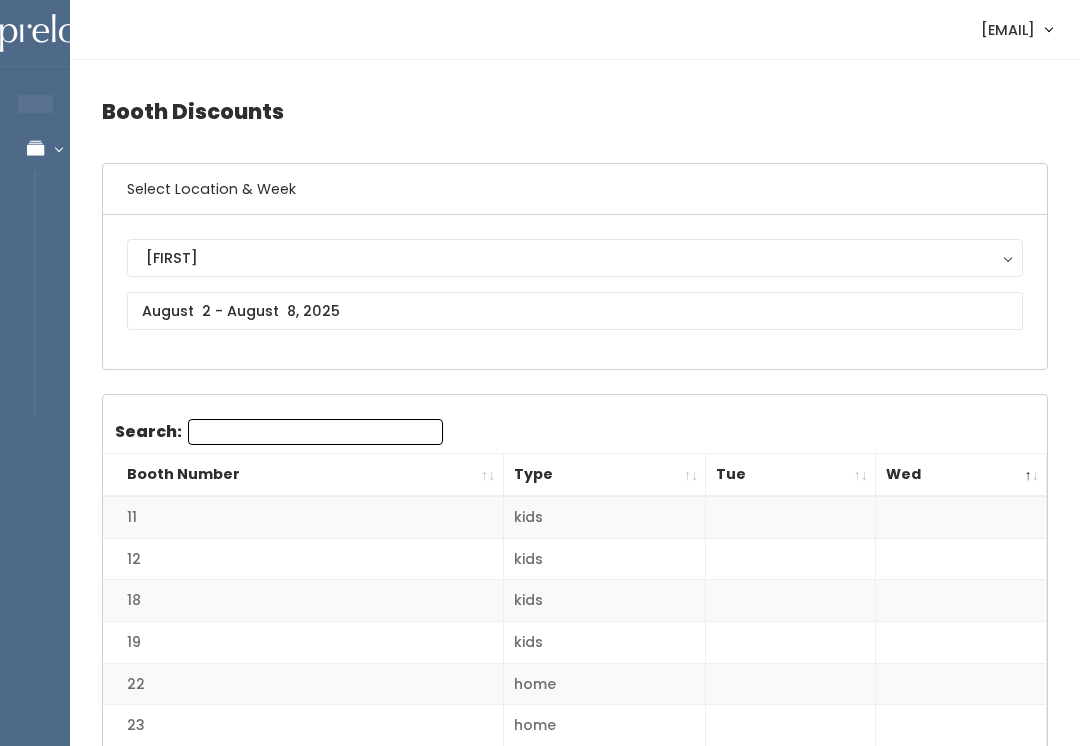 click on "Select Location & Week" at bounding box center [575, 189] 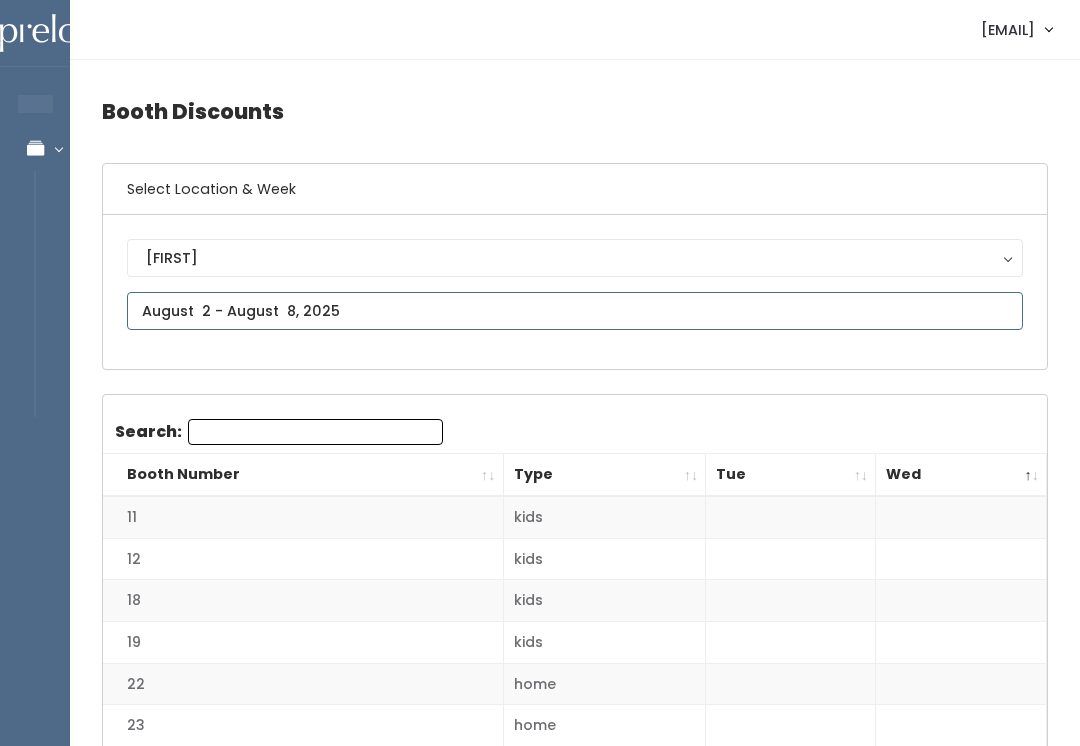 click at bounding box center [575, 311] 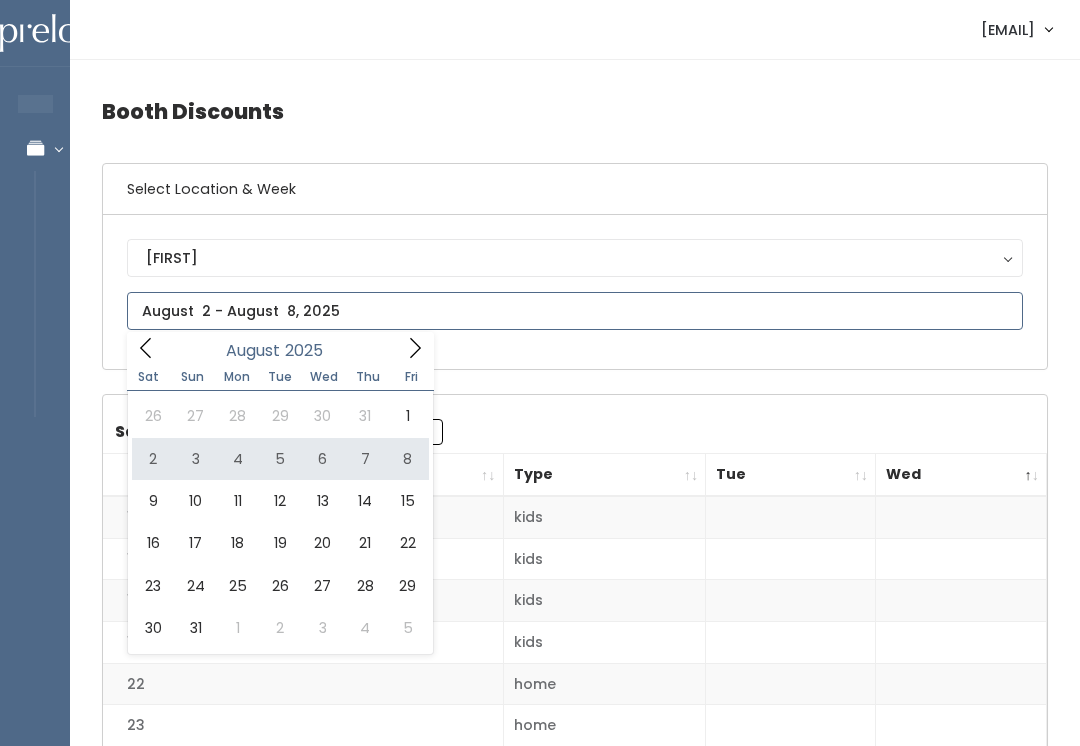 type on "August 2 to August 8" 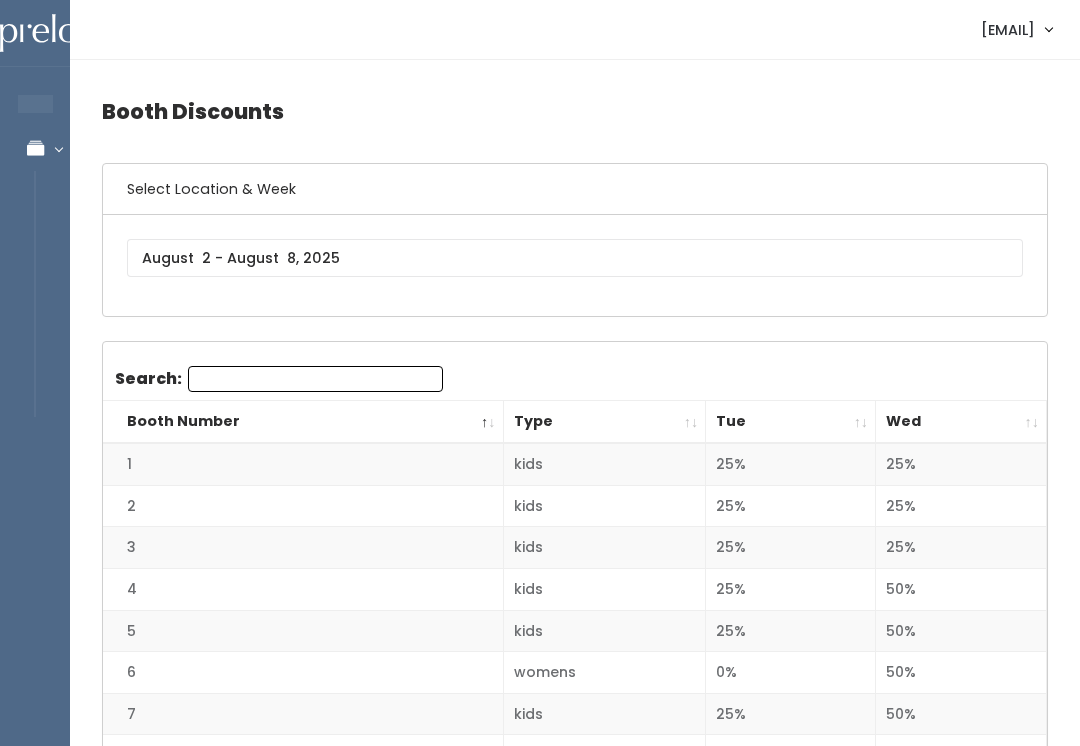 scroll, scrollTop: 0, scrollLeft: 0, axis: both 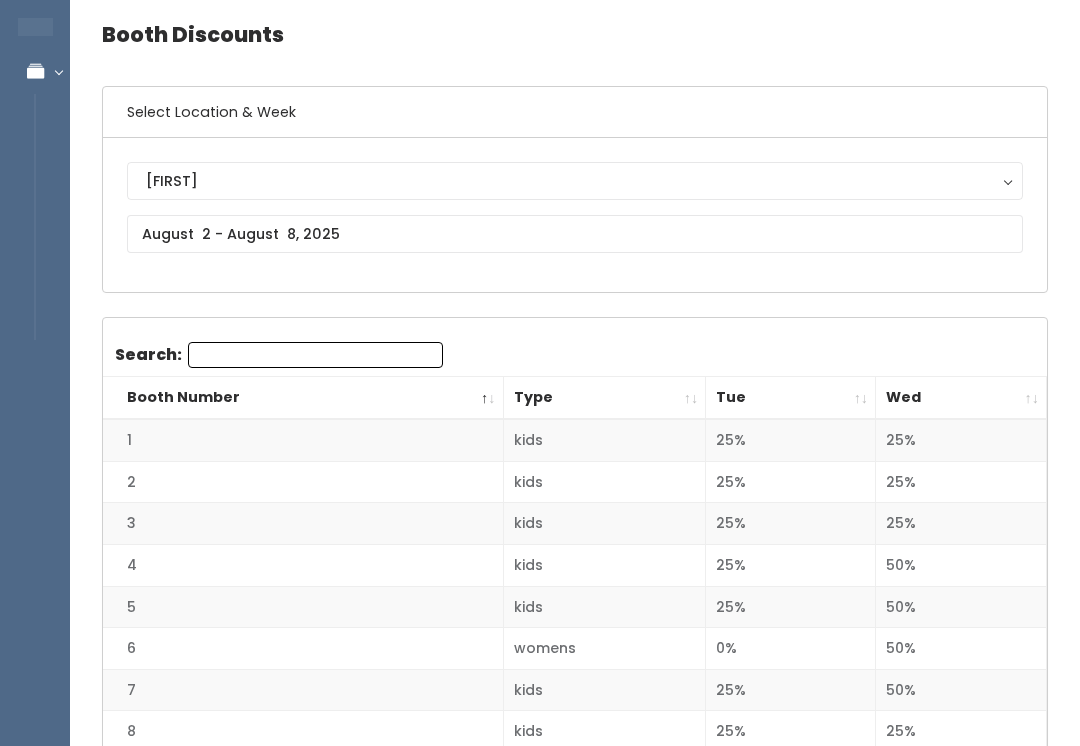 click on "[FIRST]" at bounding box center (575, 182) 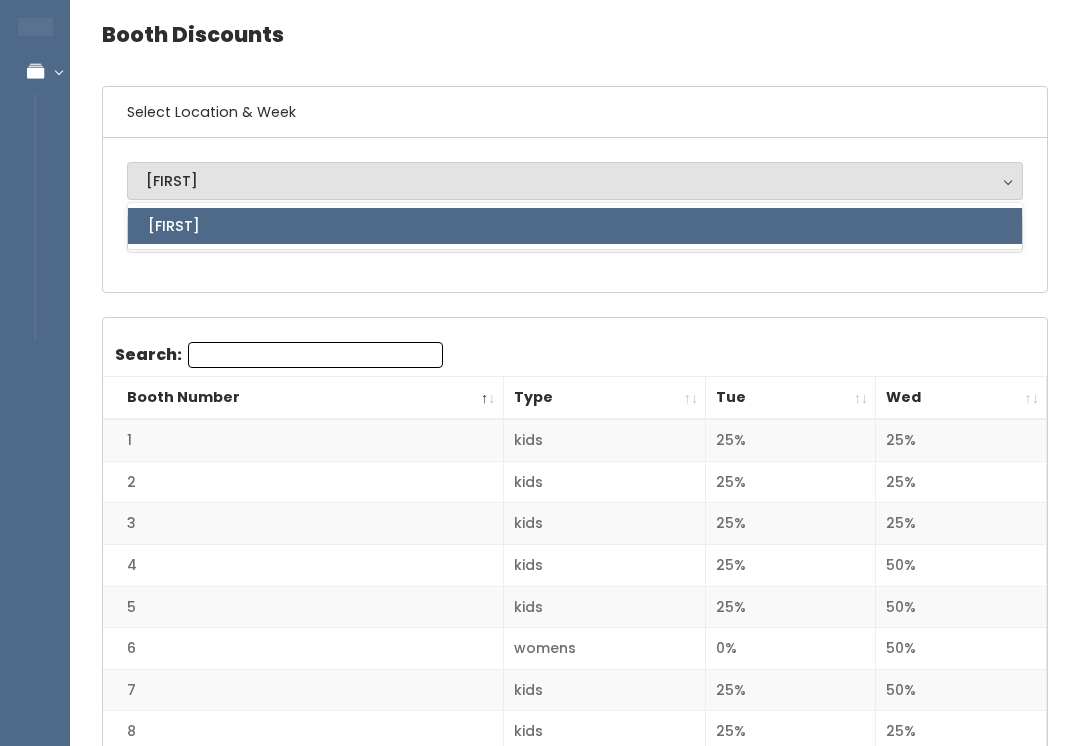 scroll, scrollTop: 77, scrollLeft: 0, axis: vertical 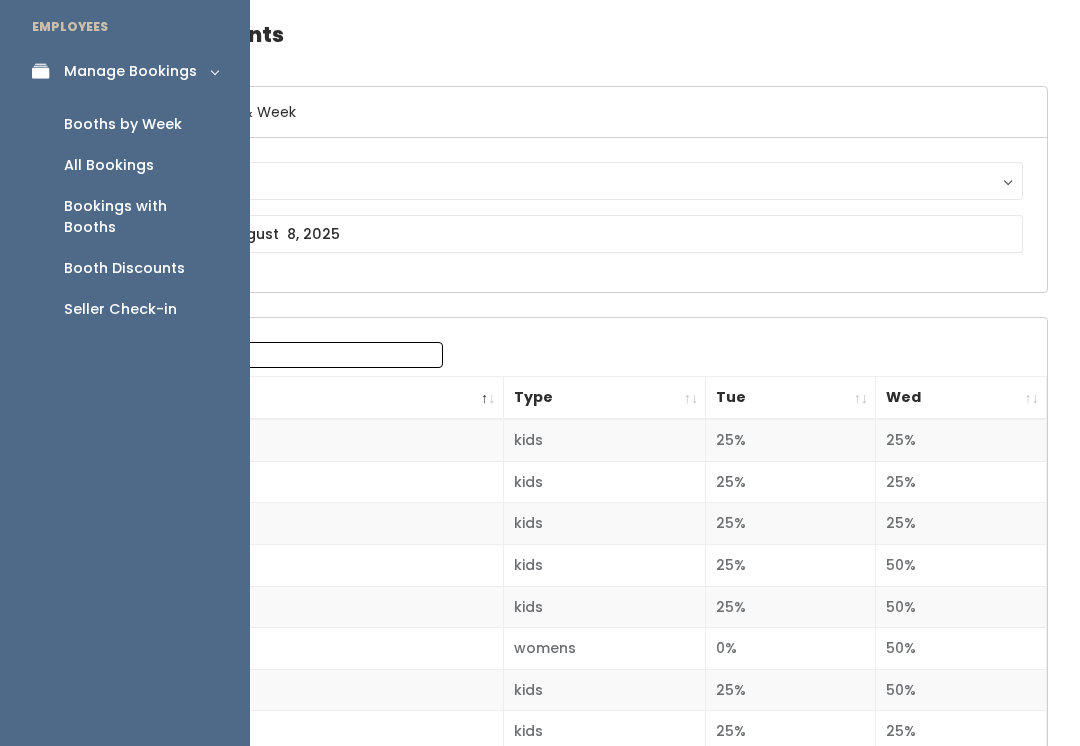 click on "Search:" at bounding box center [315, 355] 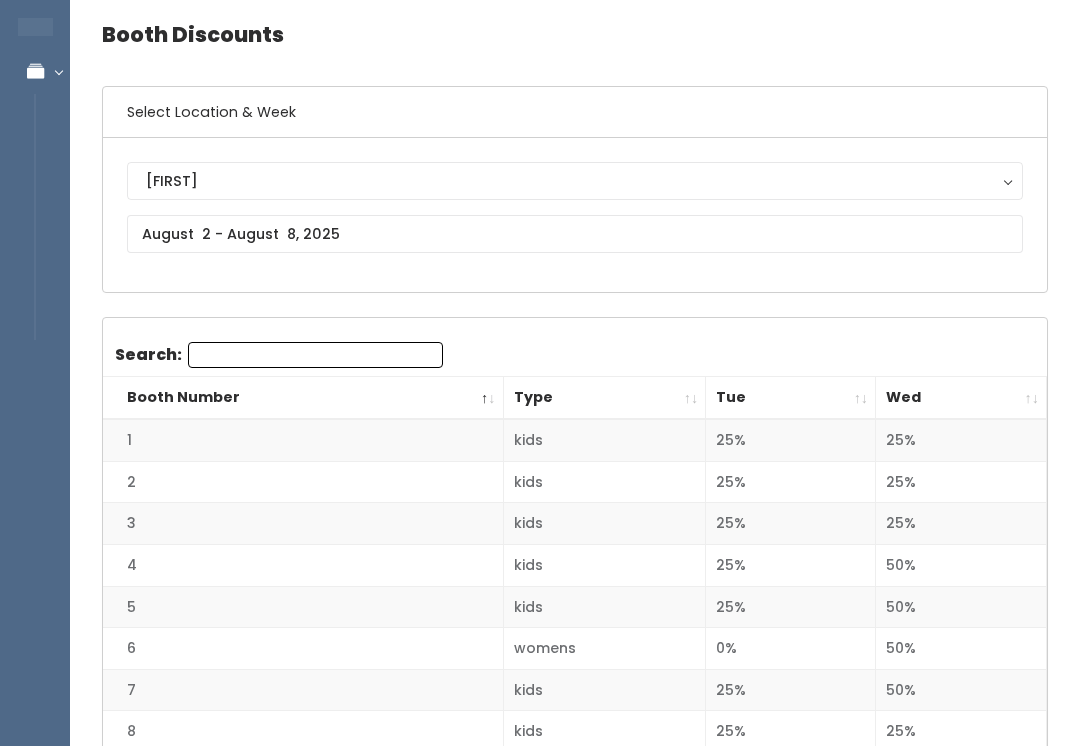 scroll, scrollTop: 76, scrollLeft: 0, axis: vertical 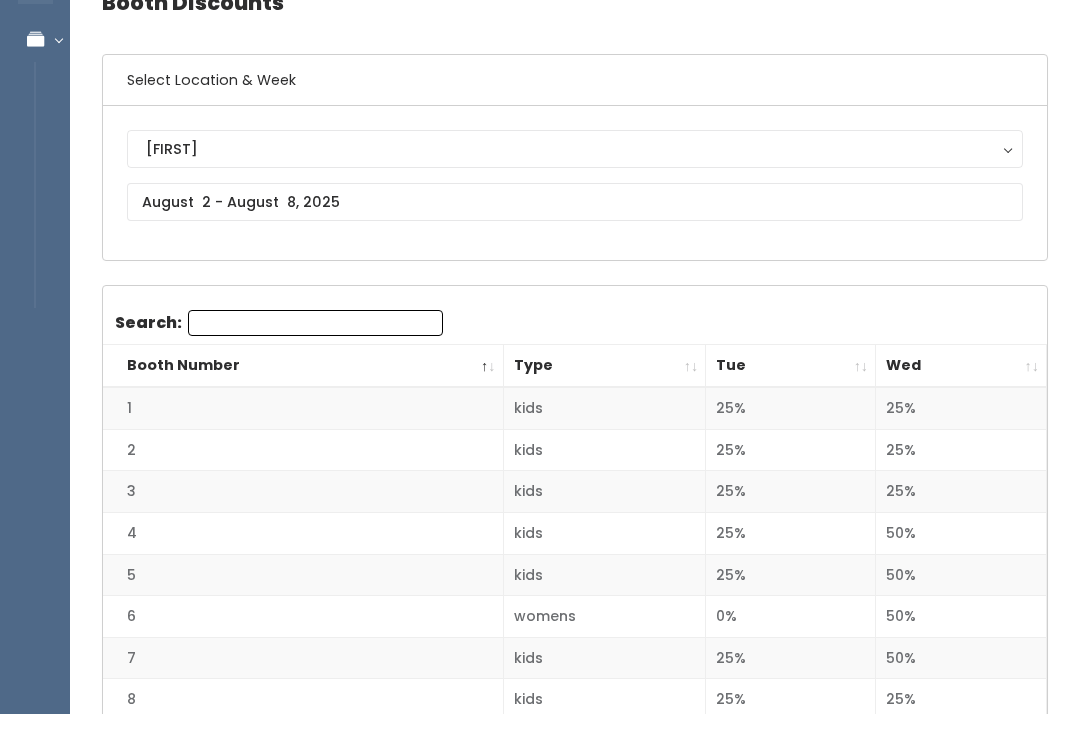 click on "Select Location & Week
Sandy
Sandy
Sandy" at bounding box center (575, 190) 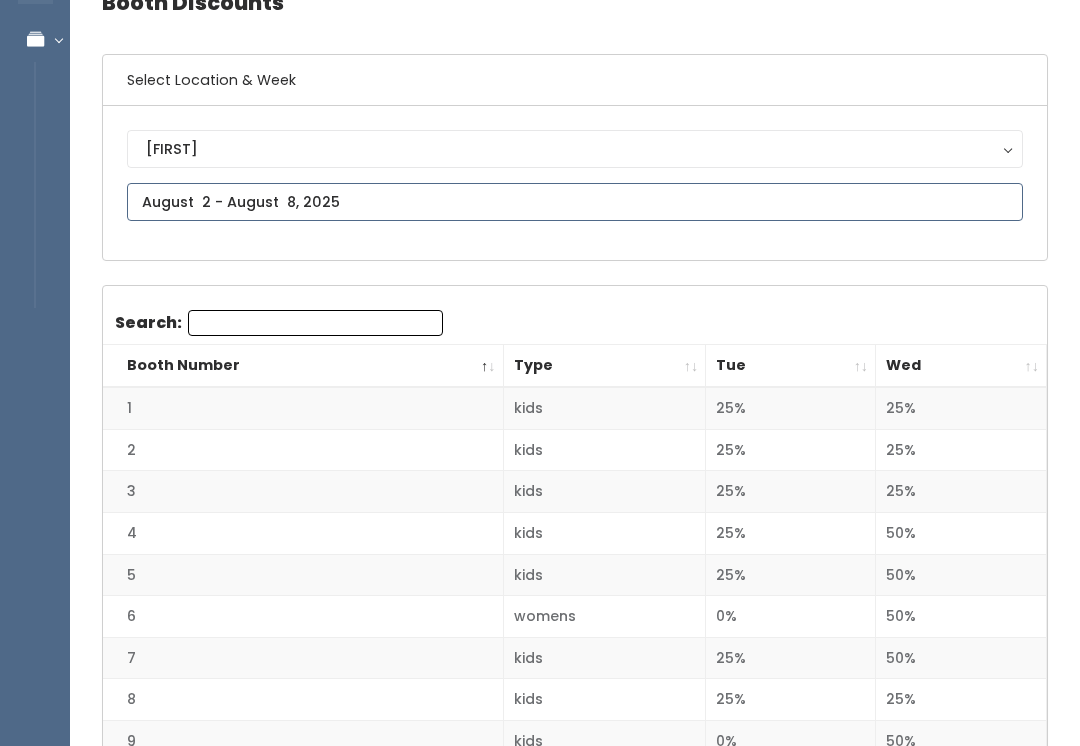 click on "EMPLOYEES
Manage Bookings
Booths by Week
All Bookings
Bookings with Booths
Booth Discounts
Seller Check-in
sandy.store@preloved.love
Admin Home
My bookings
Logout" at bounding box center (540, 1774) 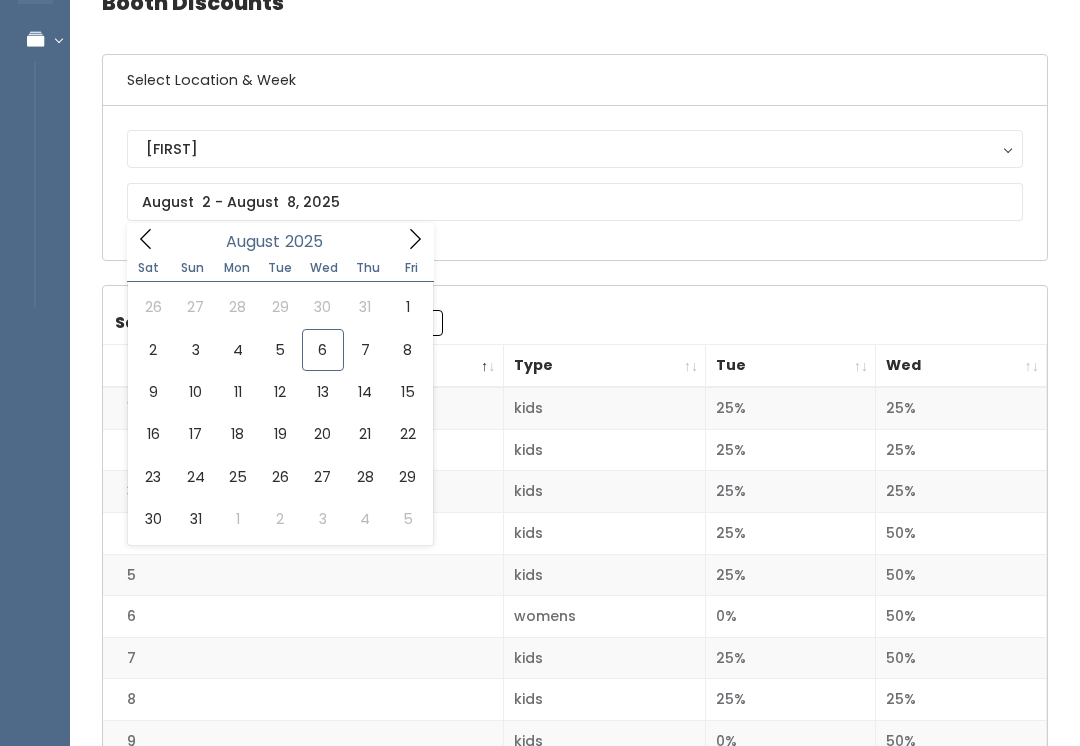 click on "Search:
Booth Number Type Tue Wed
1
kids 25% 2" at bounding box center [575, 1911] 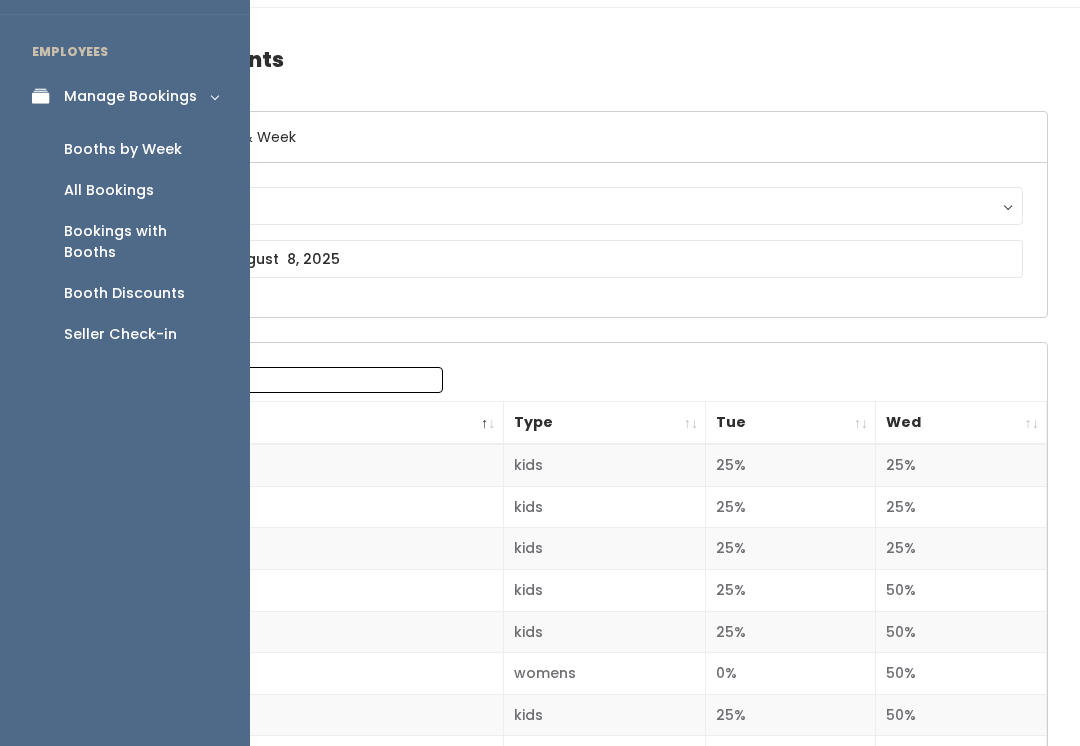 scroll, scrollTop: 52, scrollLeft: 0, axis: vertical 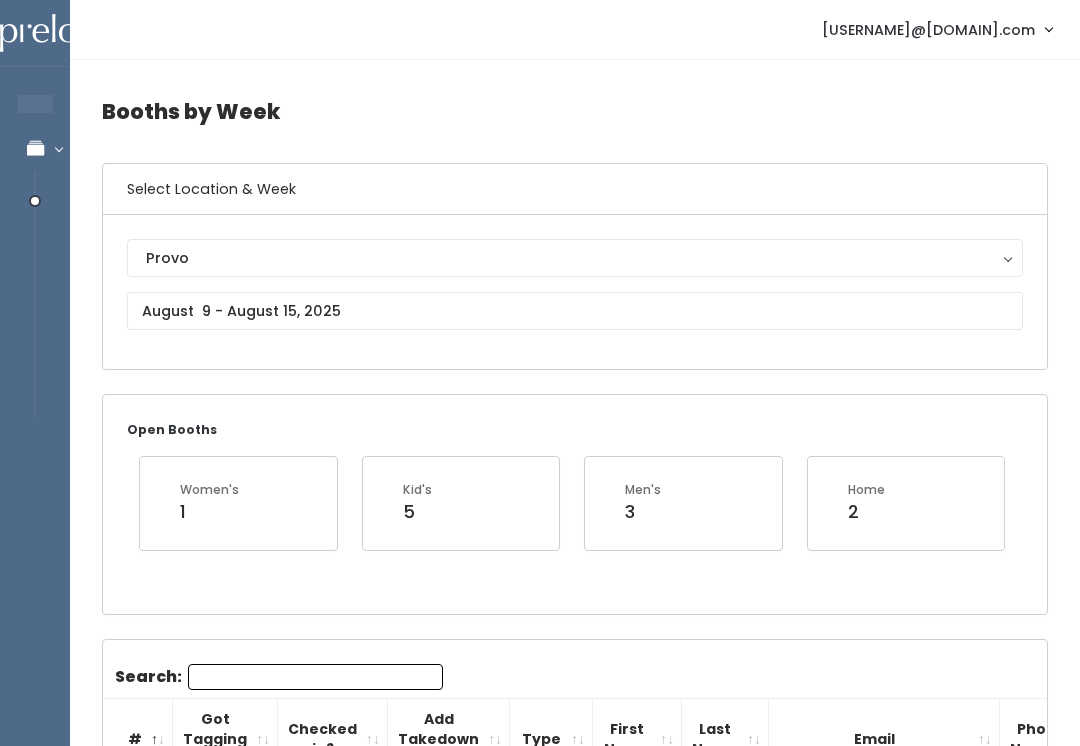 click on "Provo" at bounding box center (575, 258) 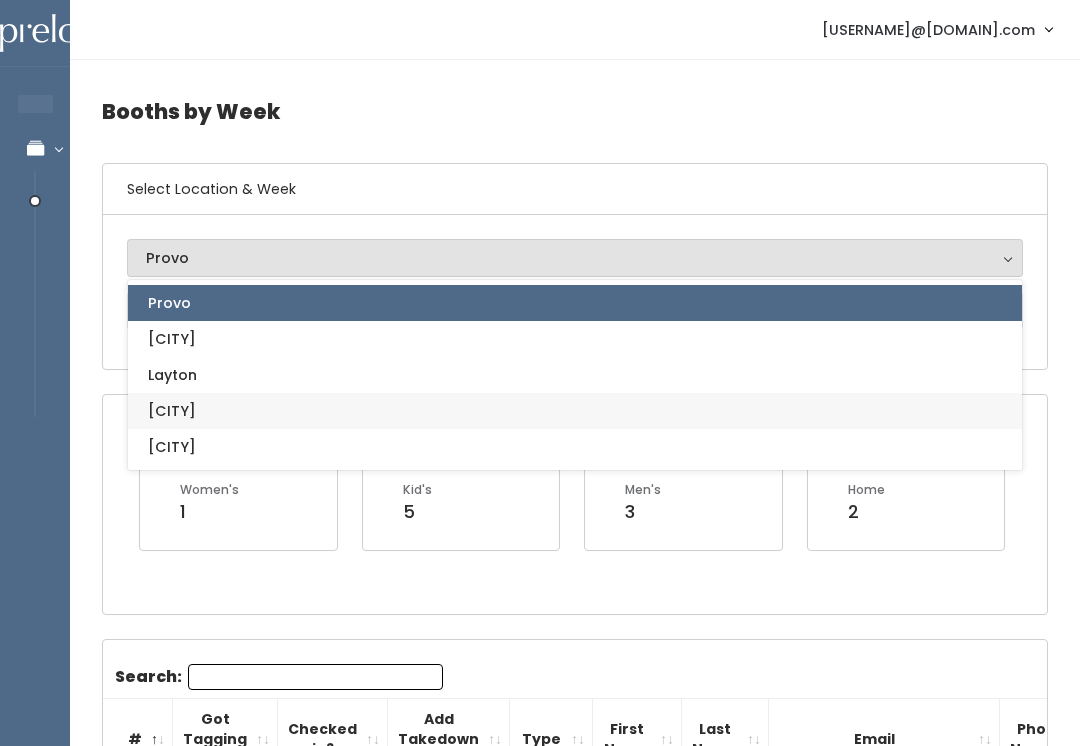 click on "[FIRST]" at bounding box center (575, 411) 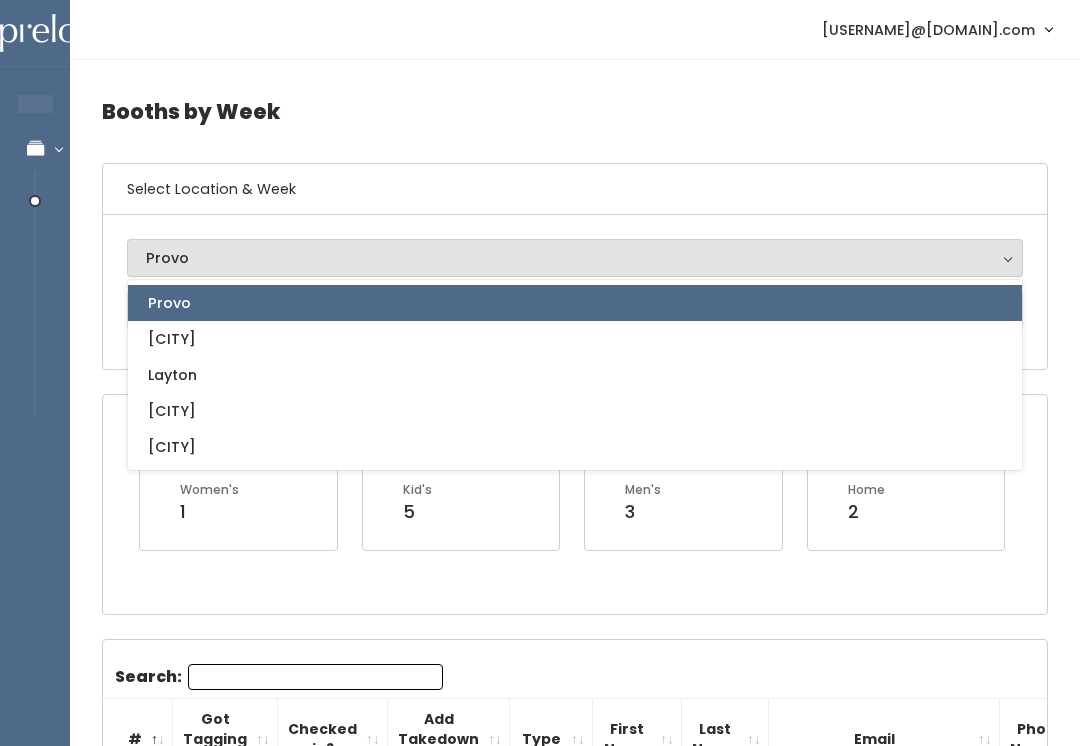 select on "3" 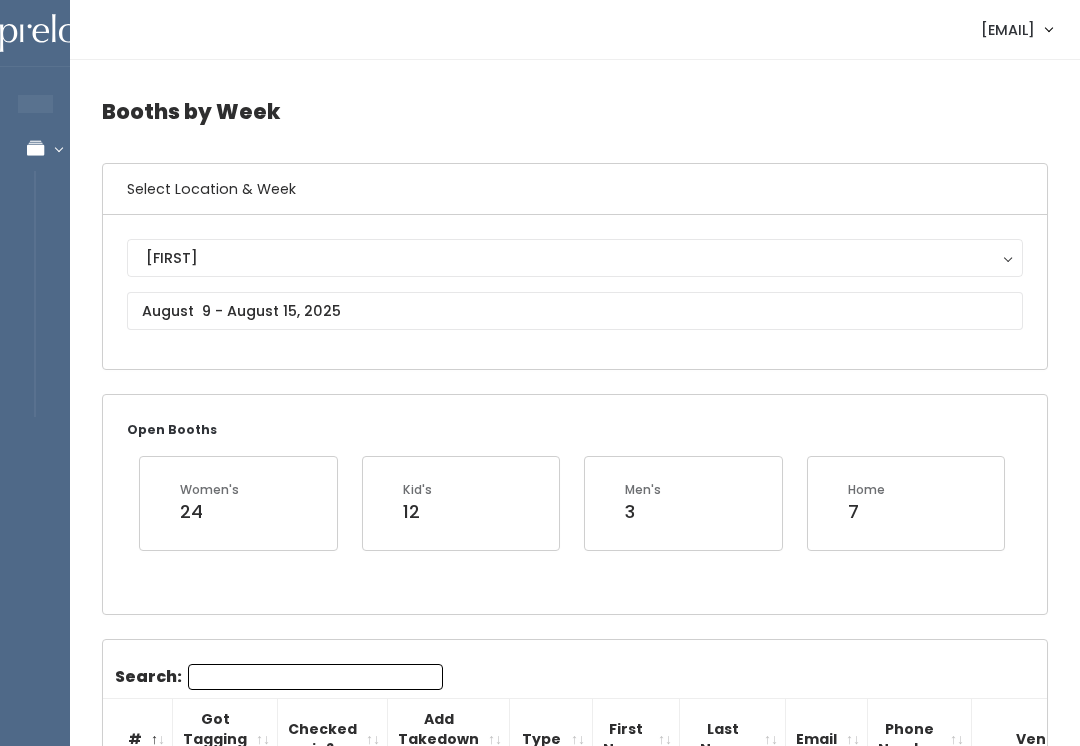 scroll, scrollTop: 0, scrollLeft: 0, axis: both 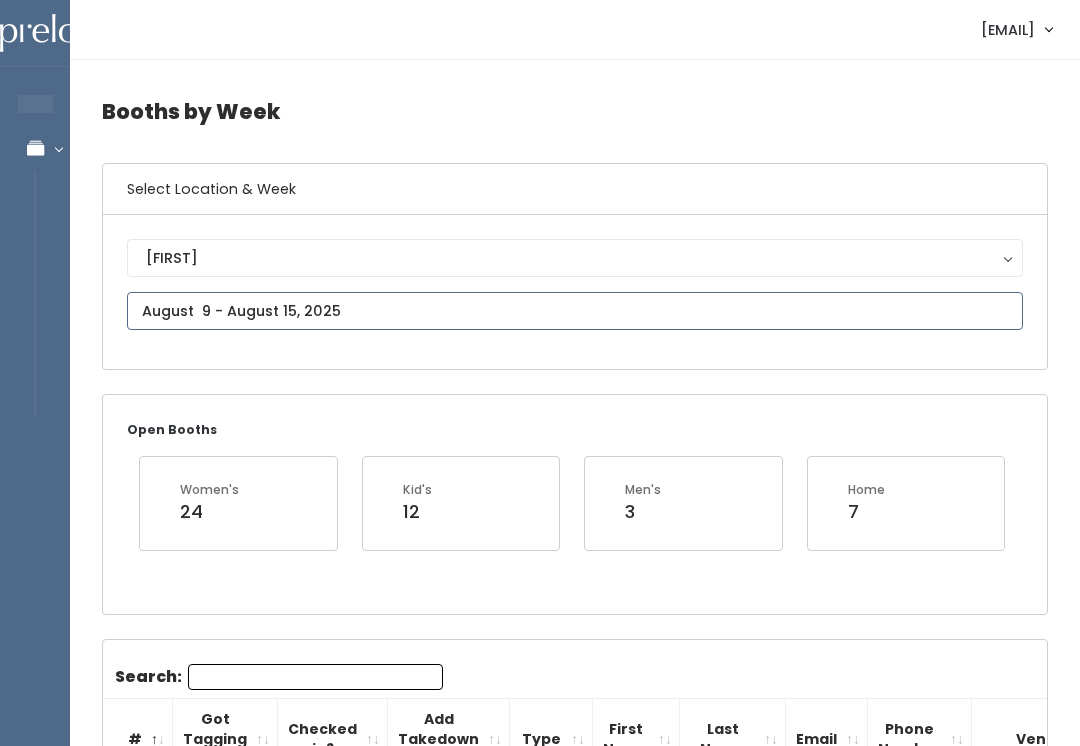 click at bounding box center [575, 311] 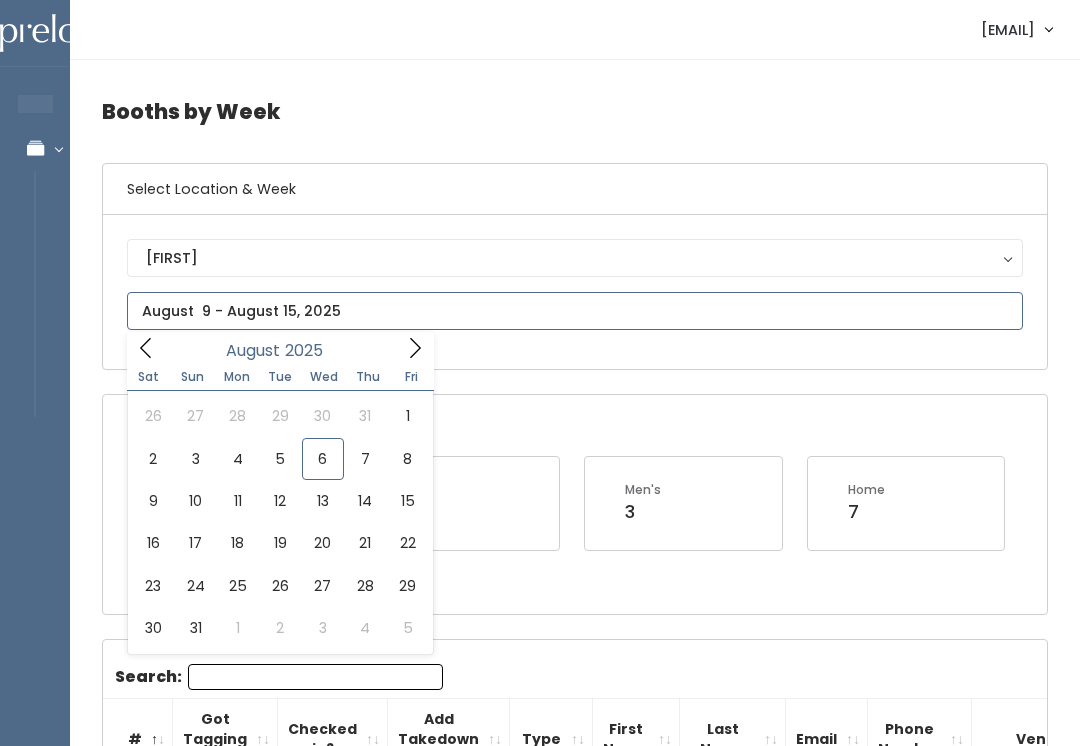 type on "August 2 to August 8" 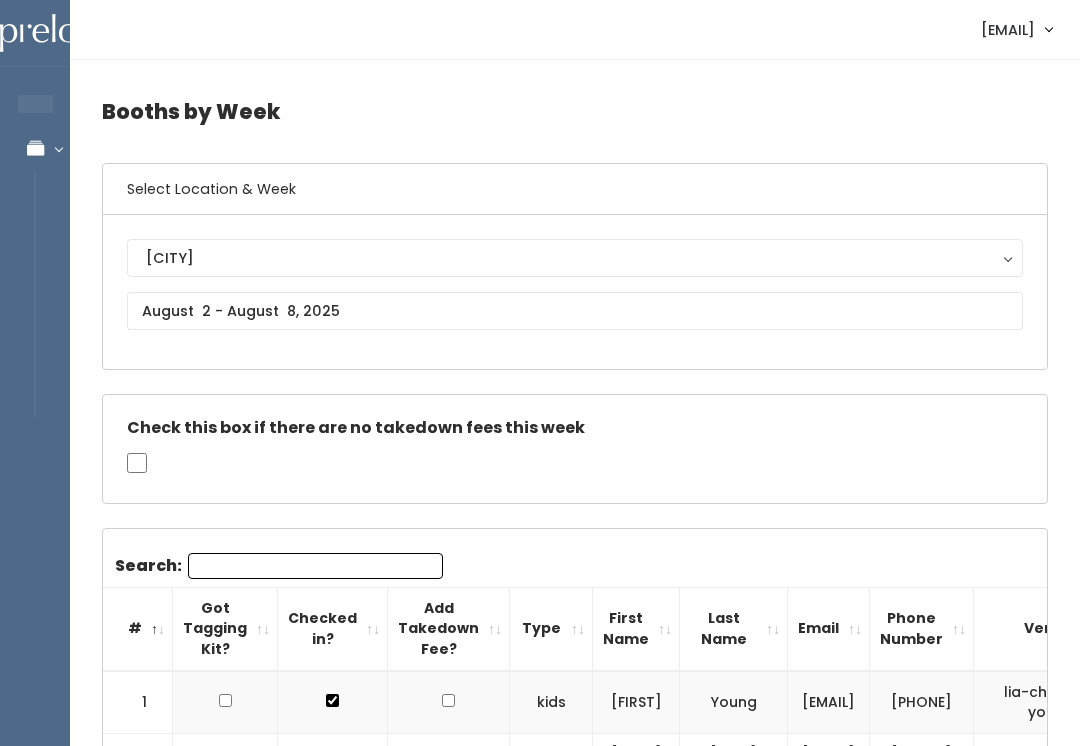 scroll, scrollTop: 0, scrollLeft: 0, axis: both 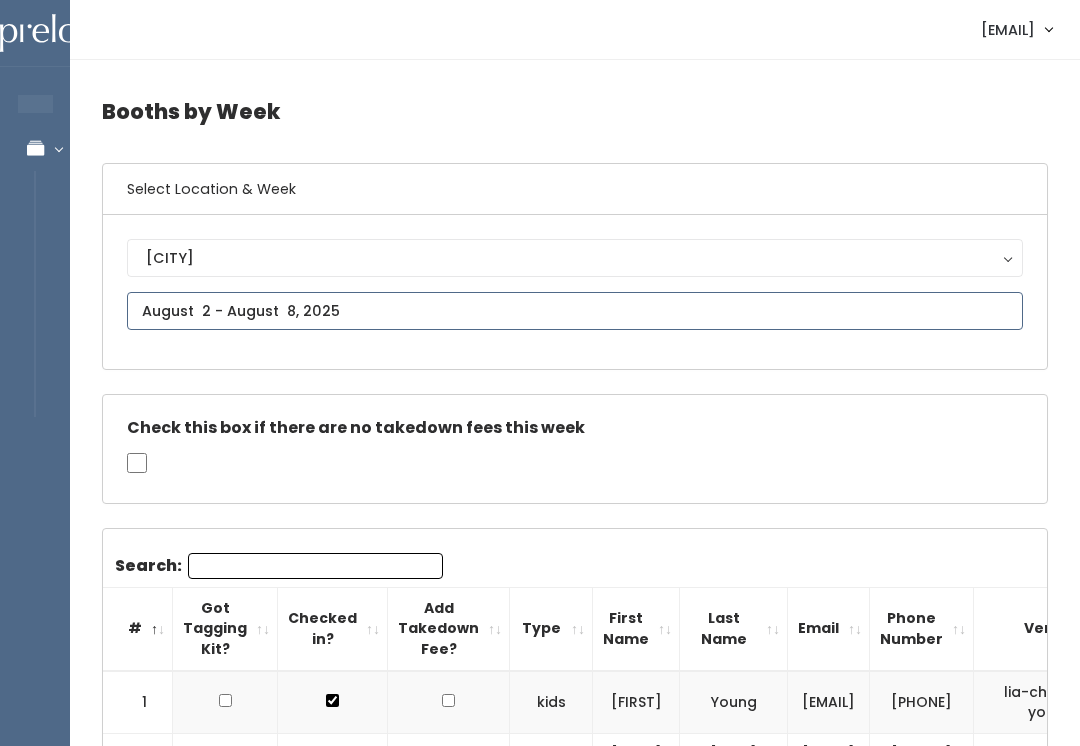 click at bounding box center [575, 311] 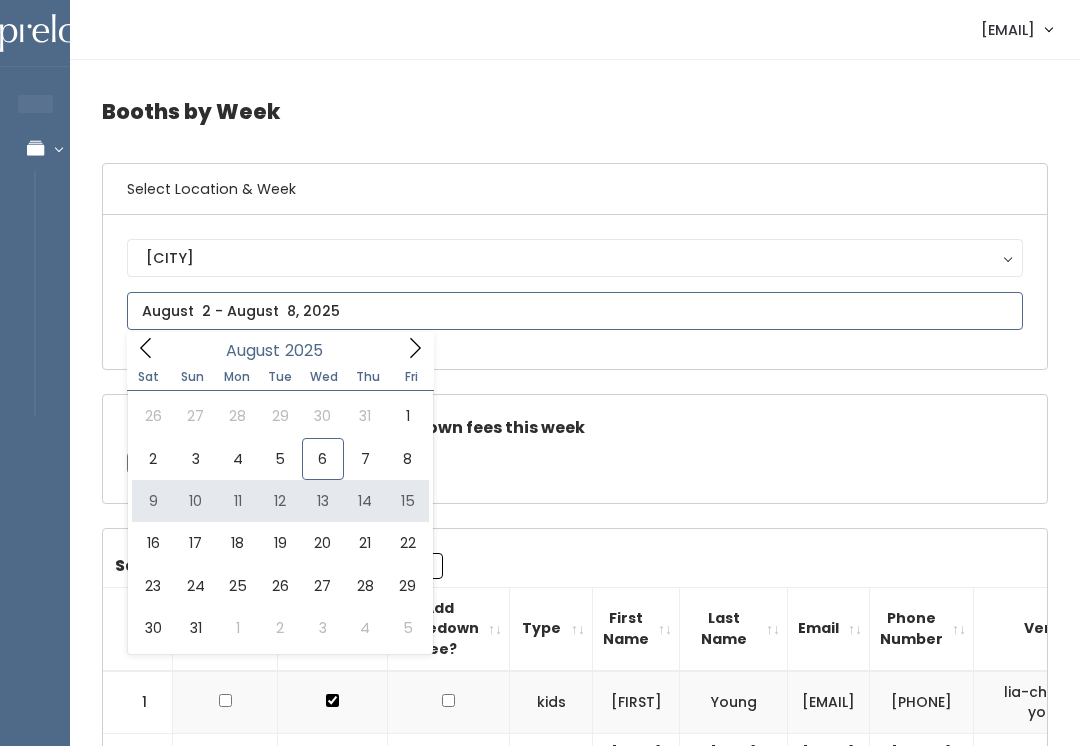 type on "August 9 to August 15" 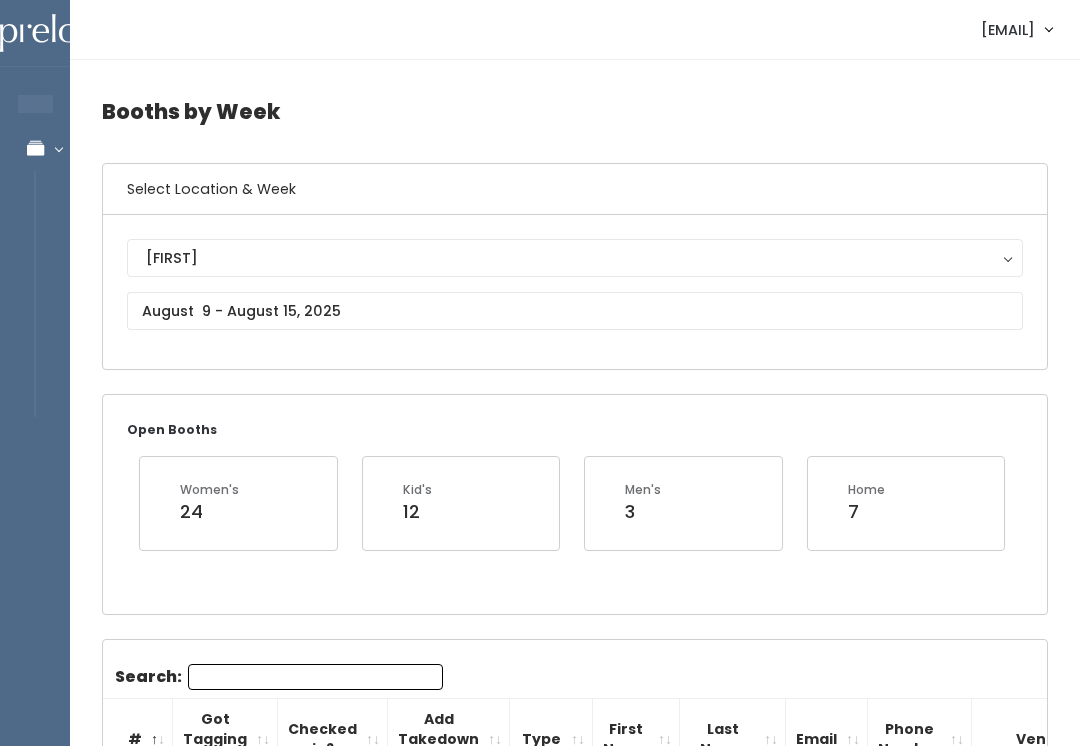 scroll, scrollTop: 0, scrollLeft: 0, axis: both 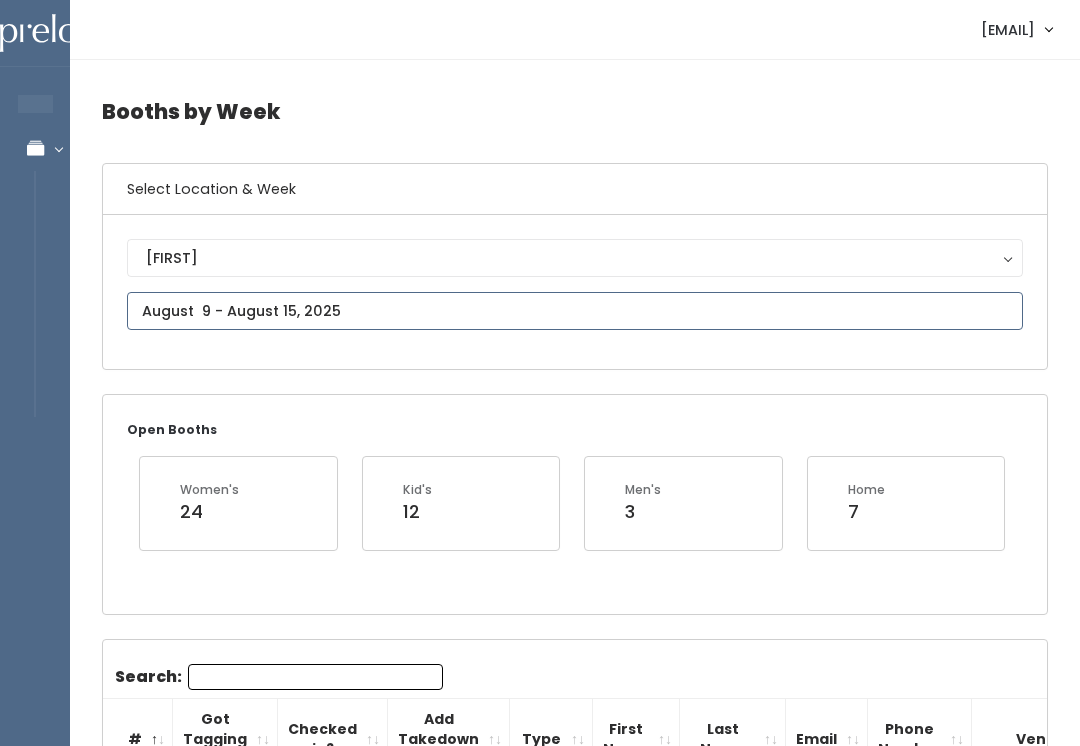 click at bounding box center (575, 311) 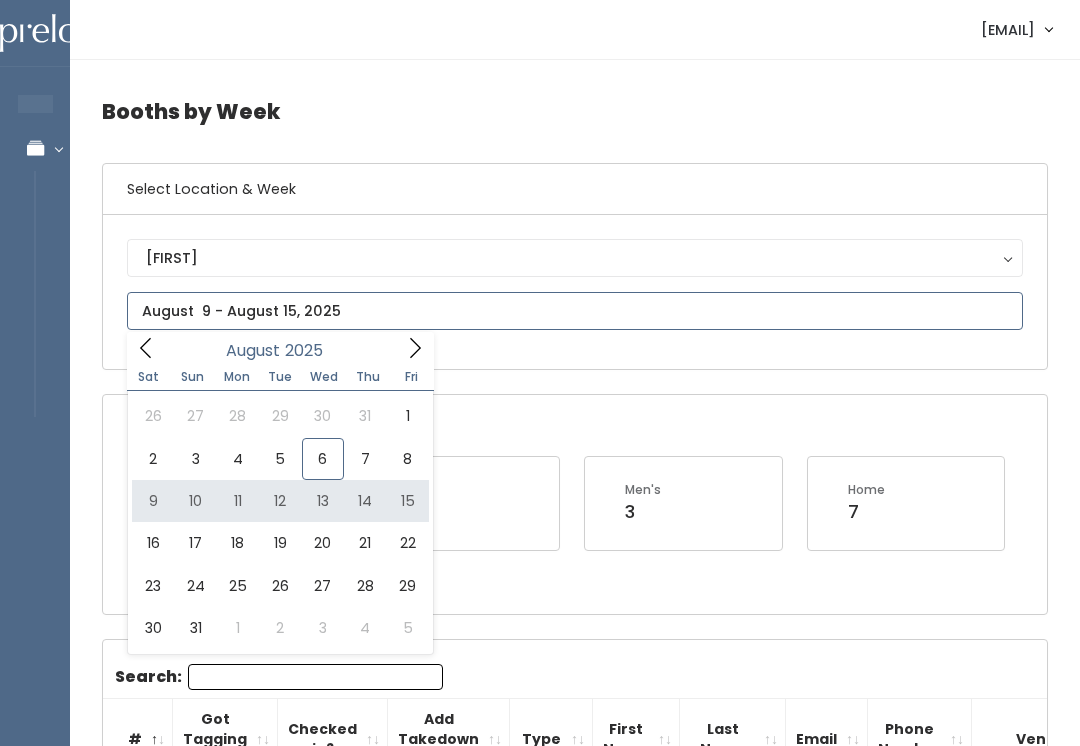 type on "August 9 to August 15" 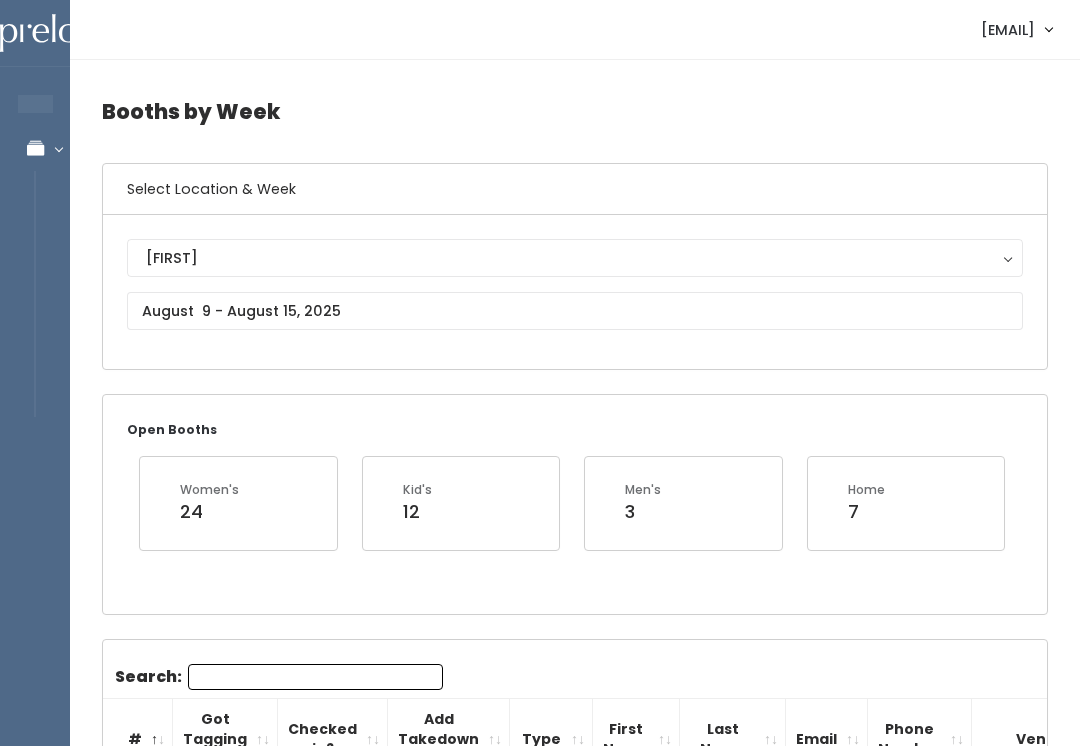 scroll, scrollTop: 0, scrollLeft: 0, axis: both 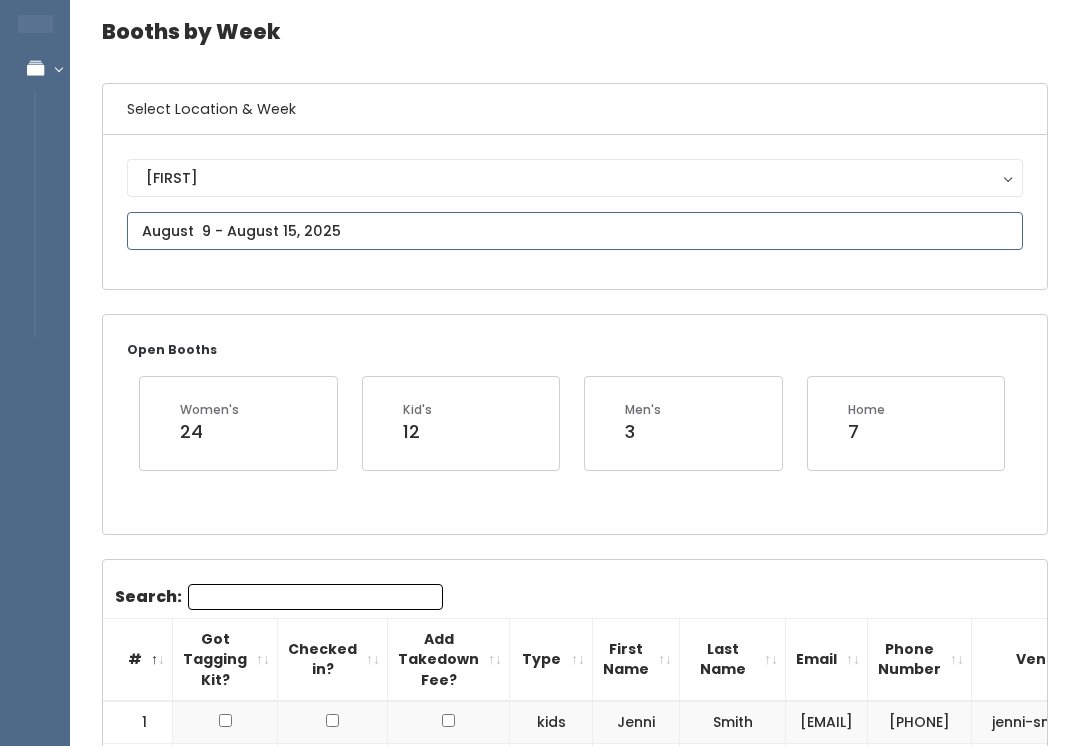 click at bounding box center (575, 231) 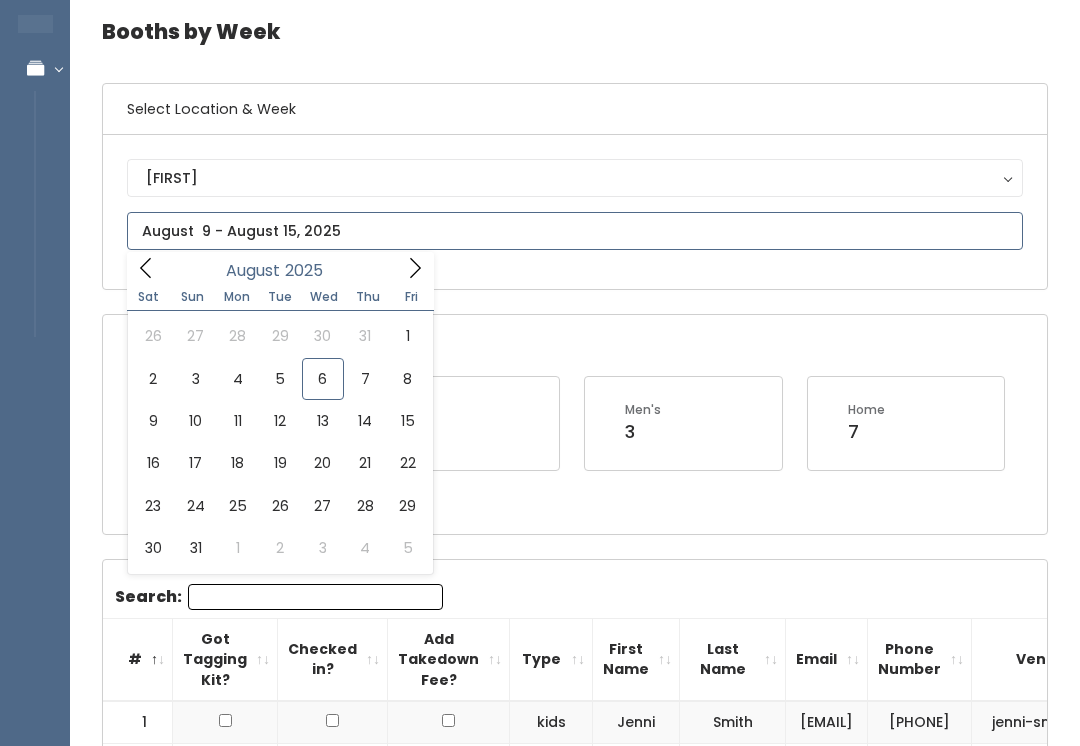 type on "August 9 to August 15" 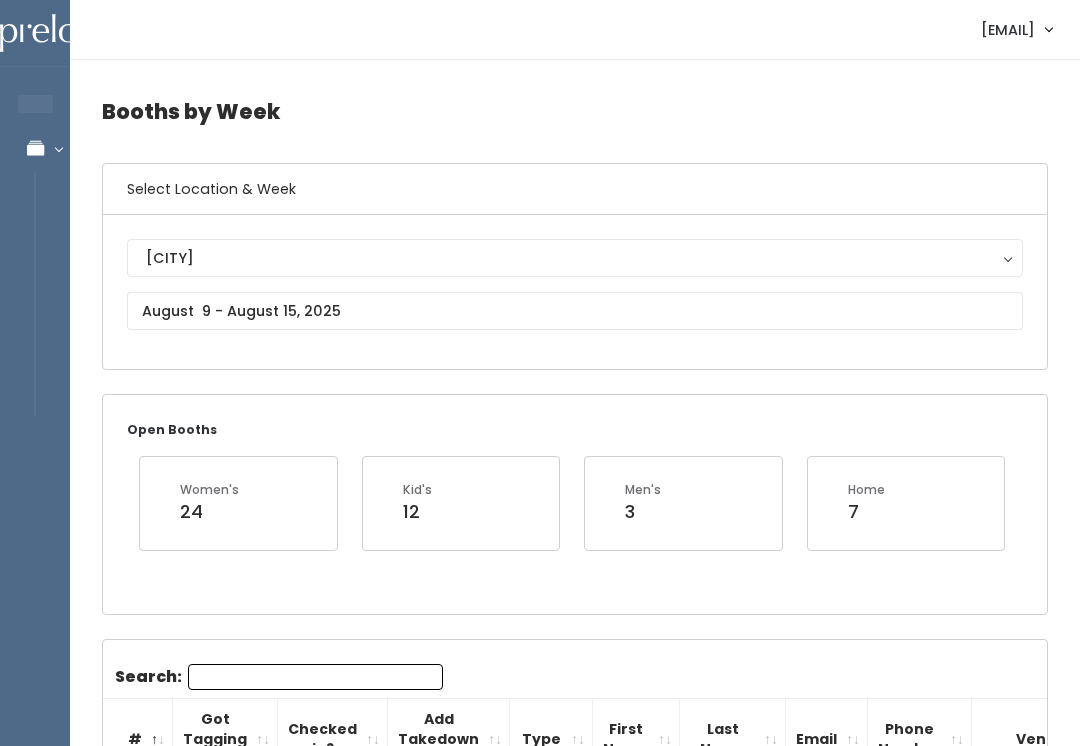 scroll, scrollTop: 0, scrollLeft: 0, axis: both 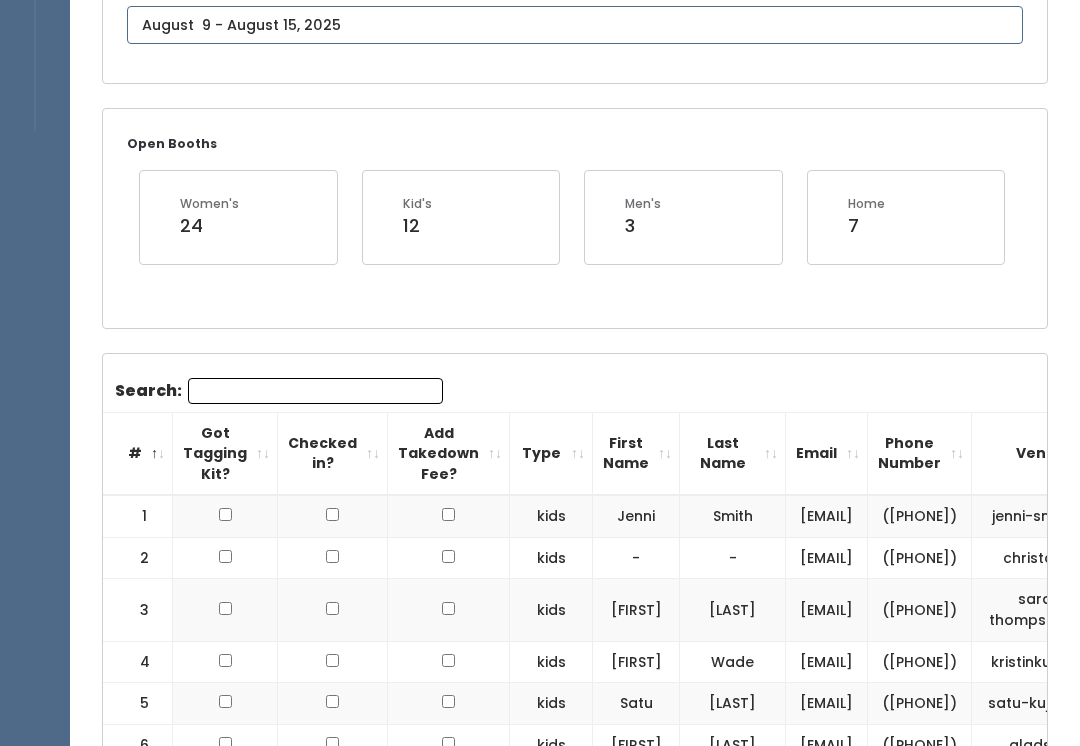 click on "EMPLOYEES
Manage Bookings
Booths by Week
All Bookings
Bookings with Booths
Booth Discounts
Seller Check-in
sandy.store@preloved.love
Admin Home
My bookings
Logout" at bounding box center [540, 1842] 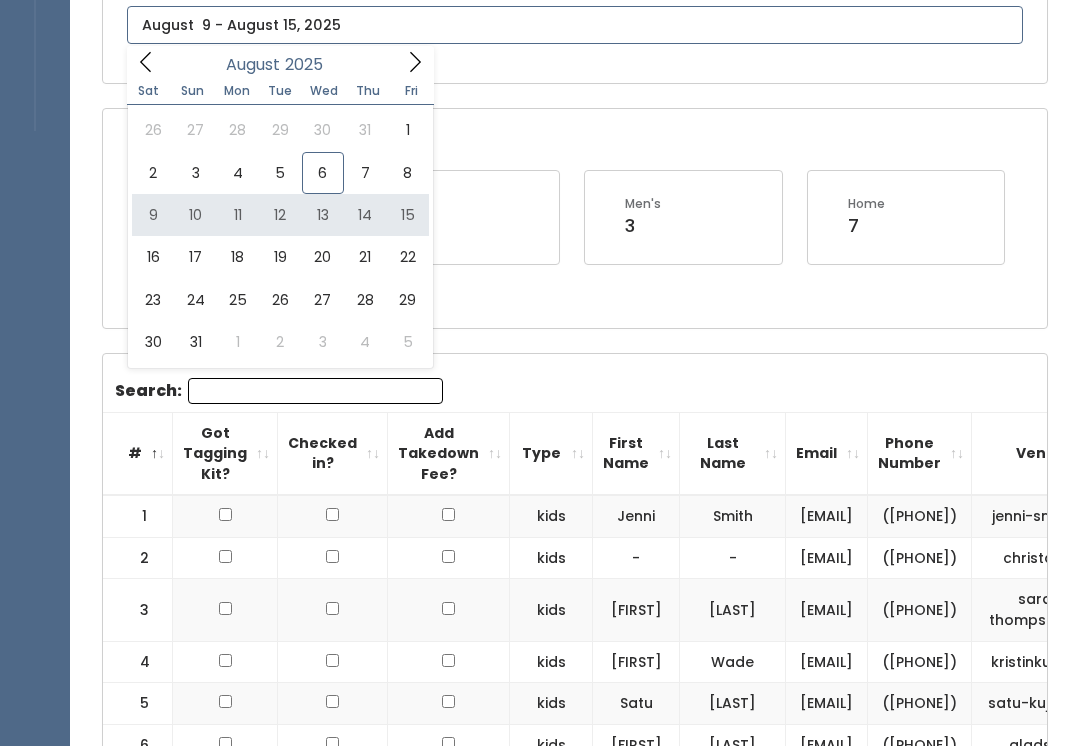 type on "August 9 to August 15" 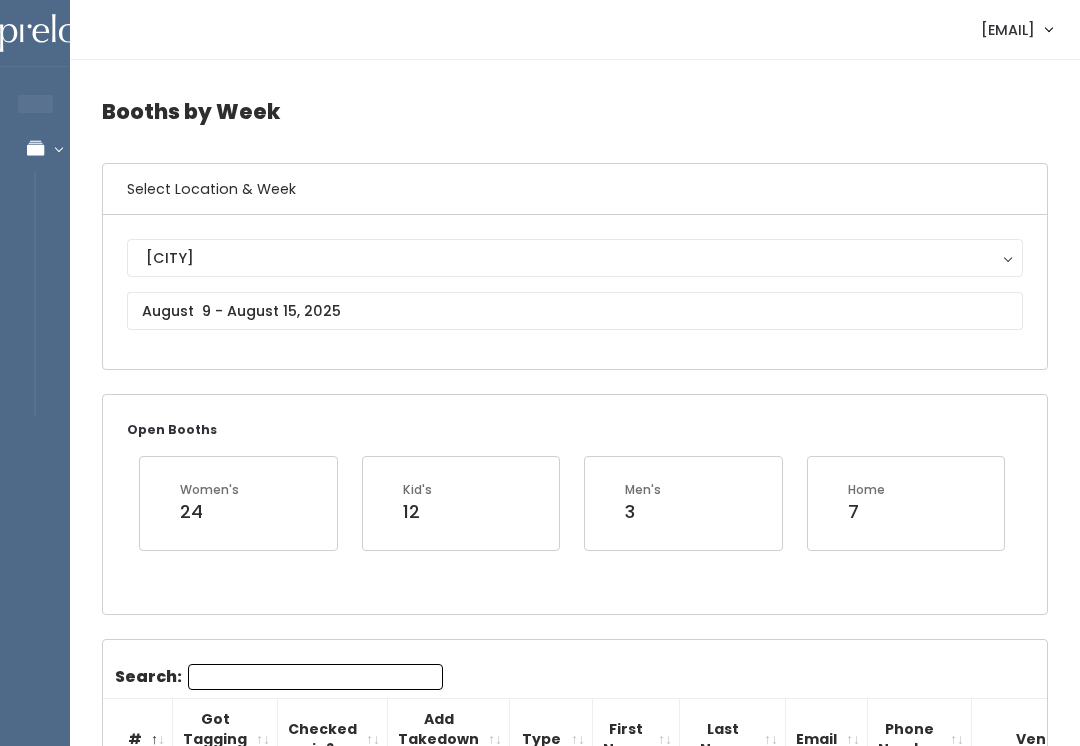 scroll, scrollTop: 0, scrollLeft: 0, axis: both 